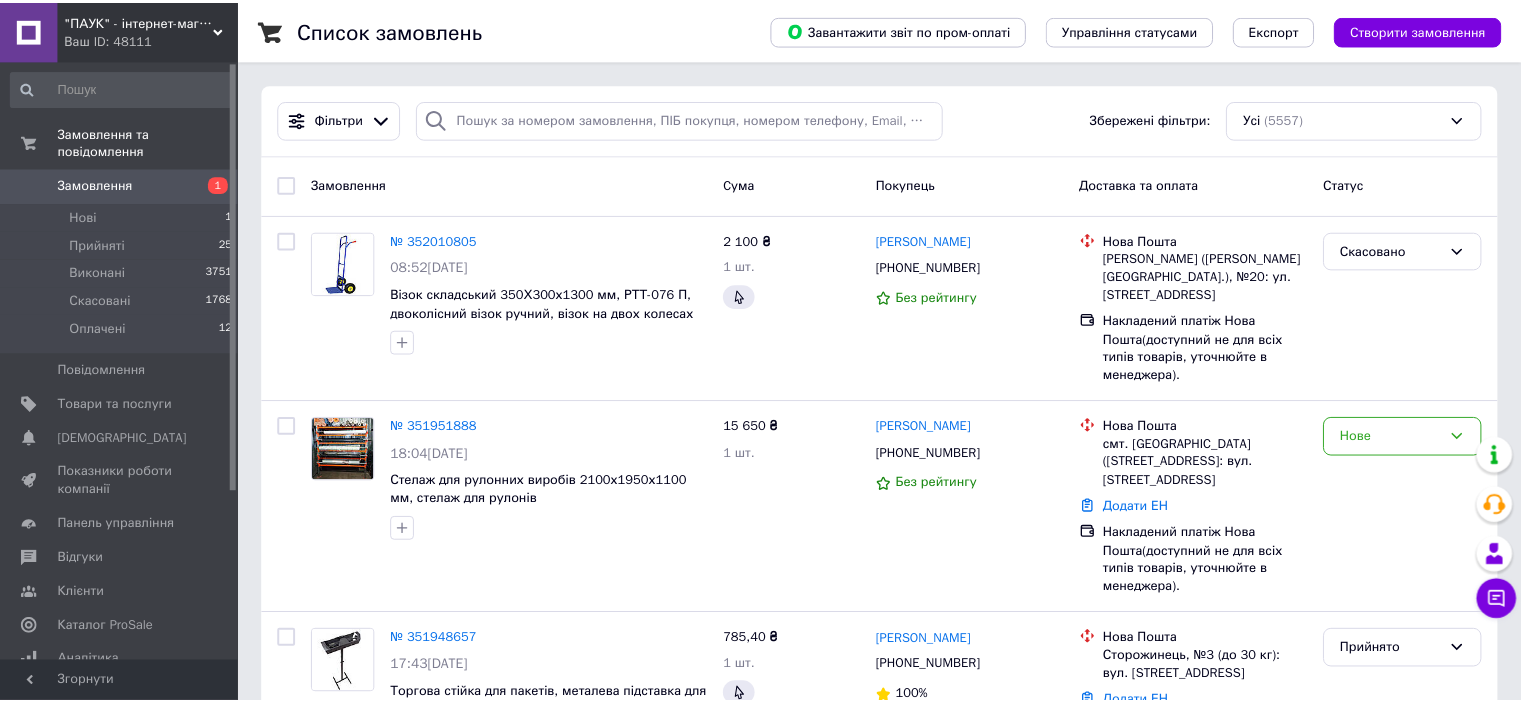 scroll, scrollTop: 0, scrollLeft: 0, axis: both 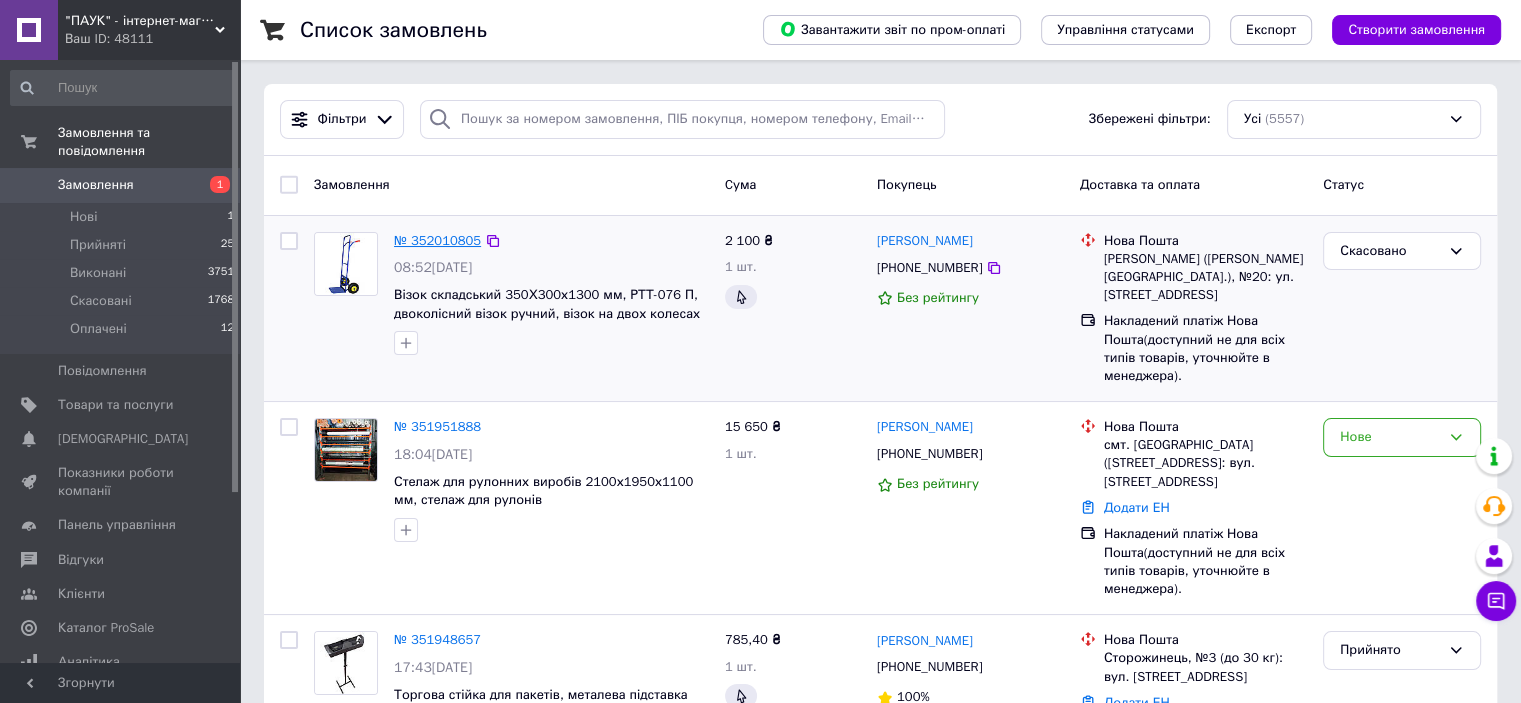 click on "№ 352010805" at bounding box center [437, 240] 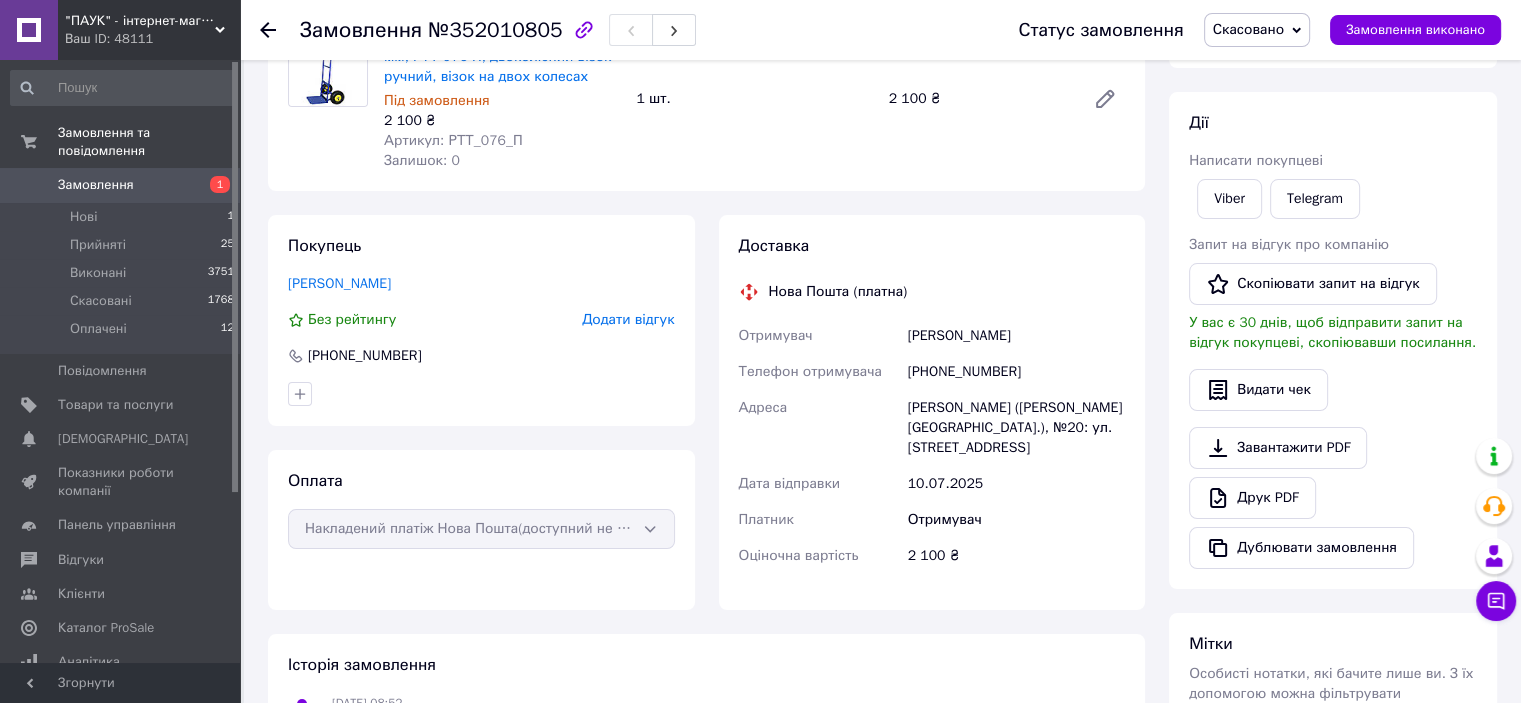scroll, scrollTop: 575, scrollLeft: 0, axis: vertical 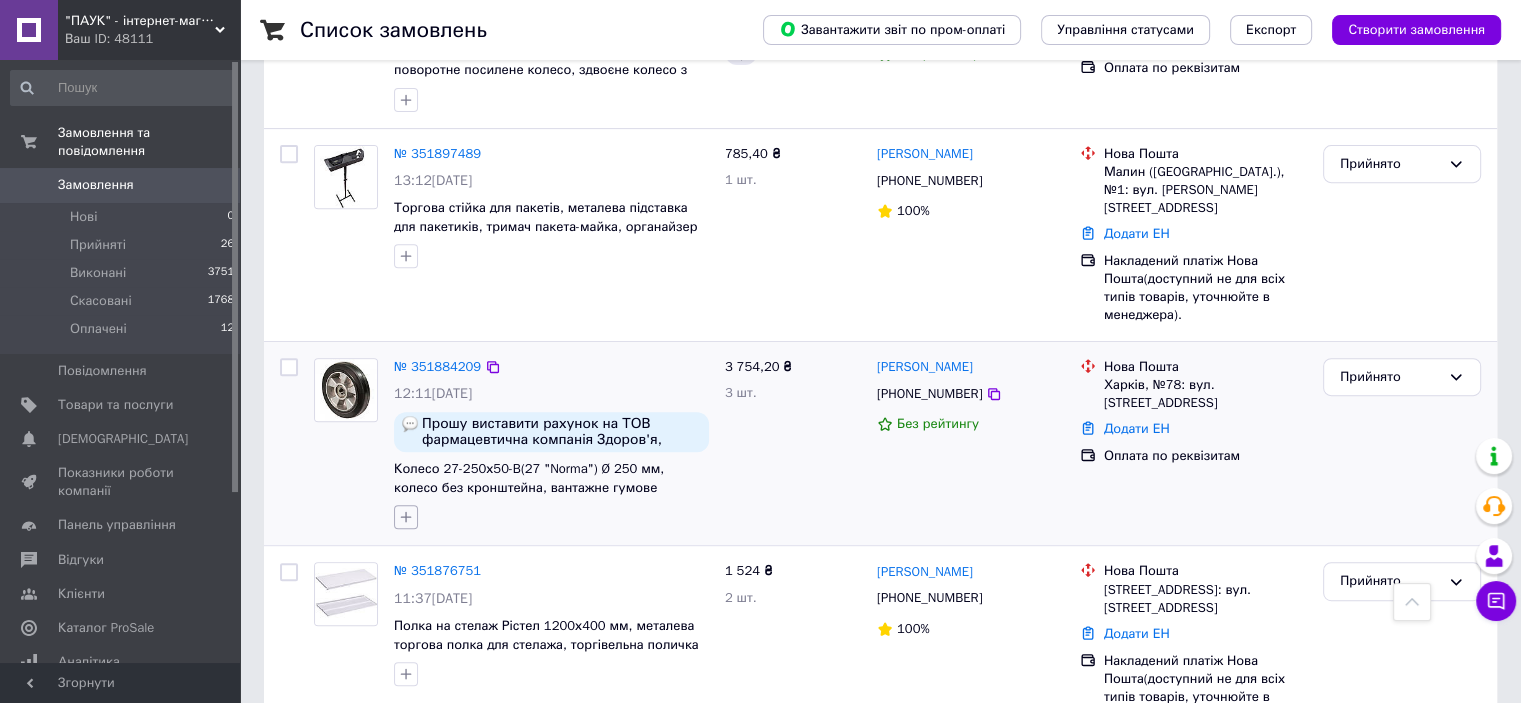 click 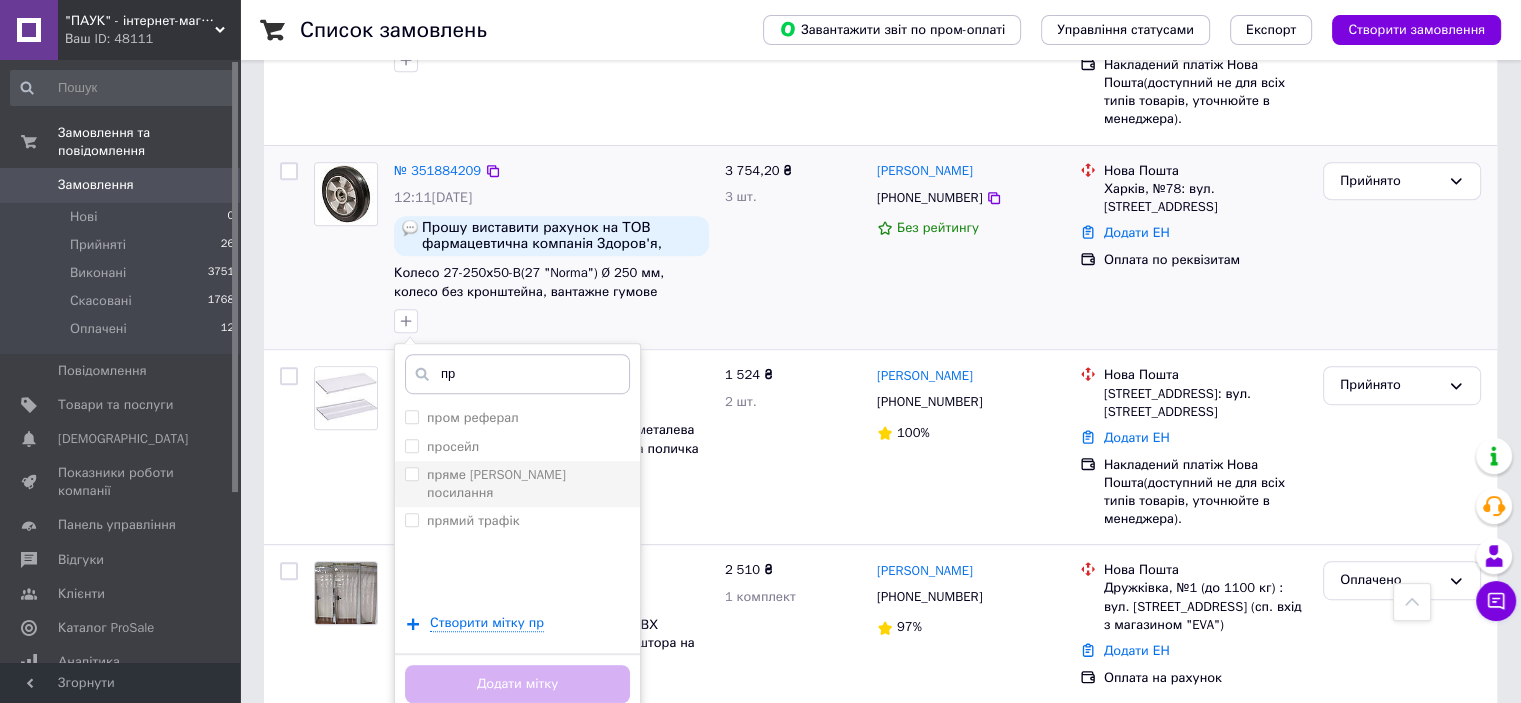 scroll, scrollTop: 1000, scrollLeft: 0, axis: vertical 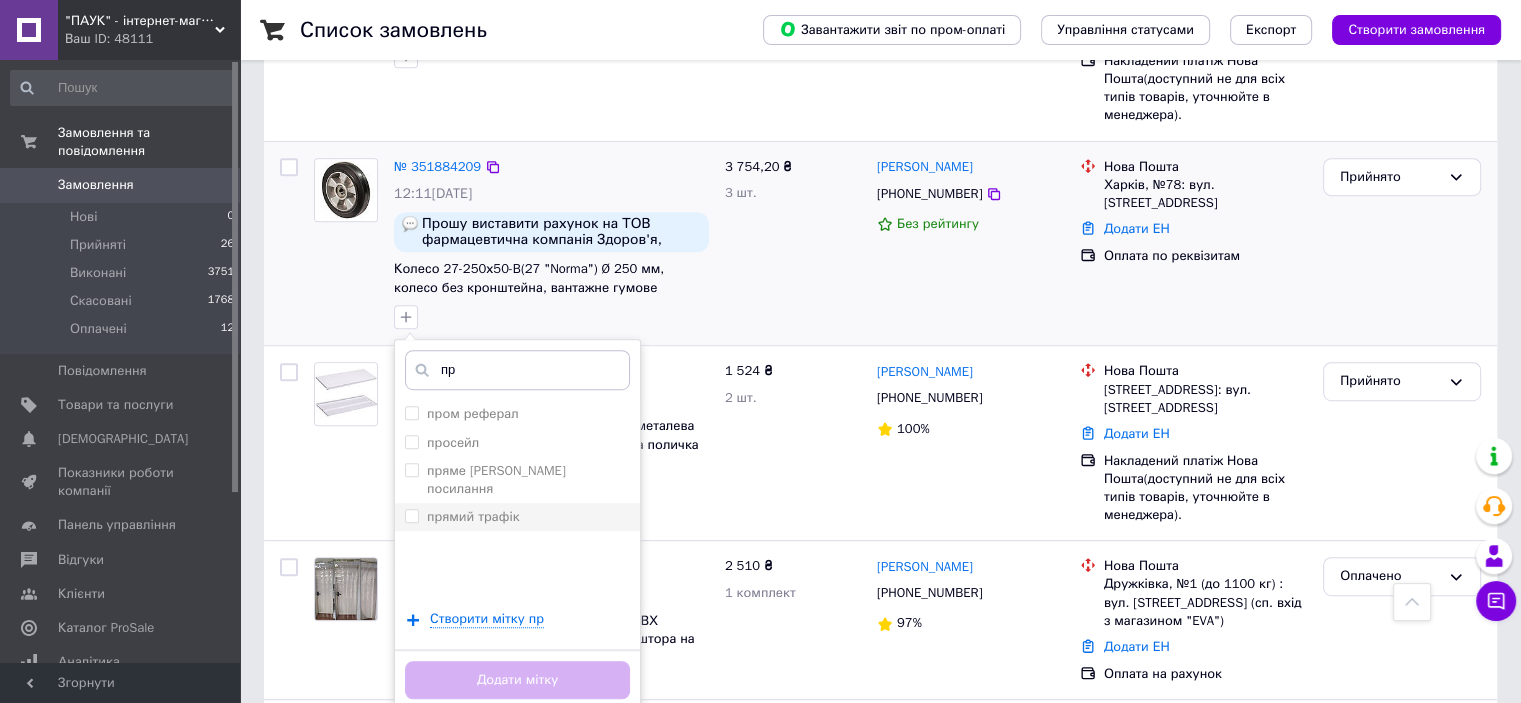 type on "пр" 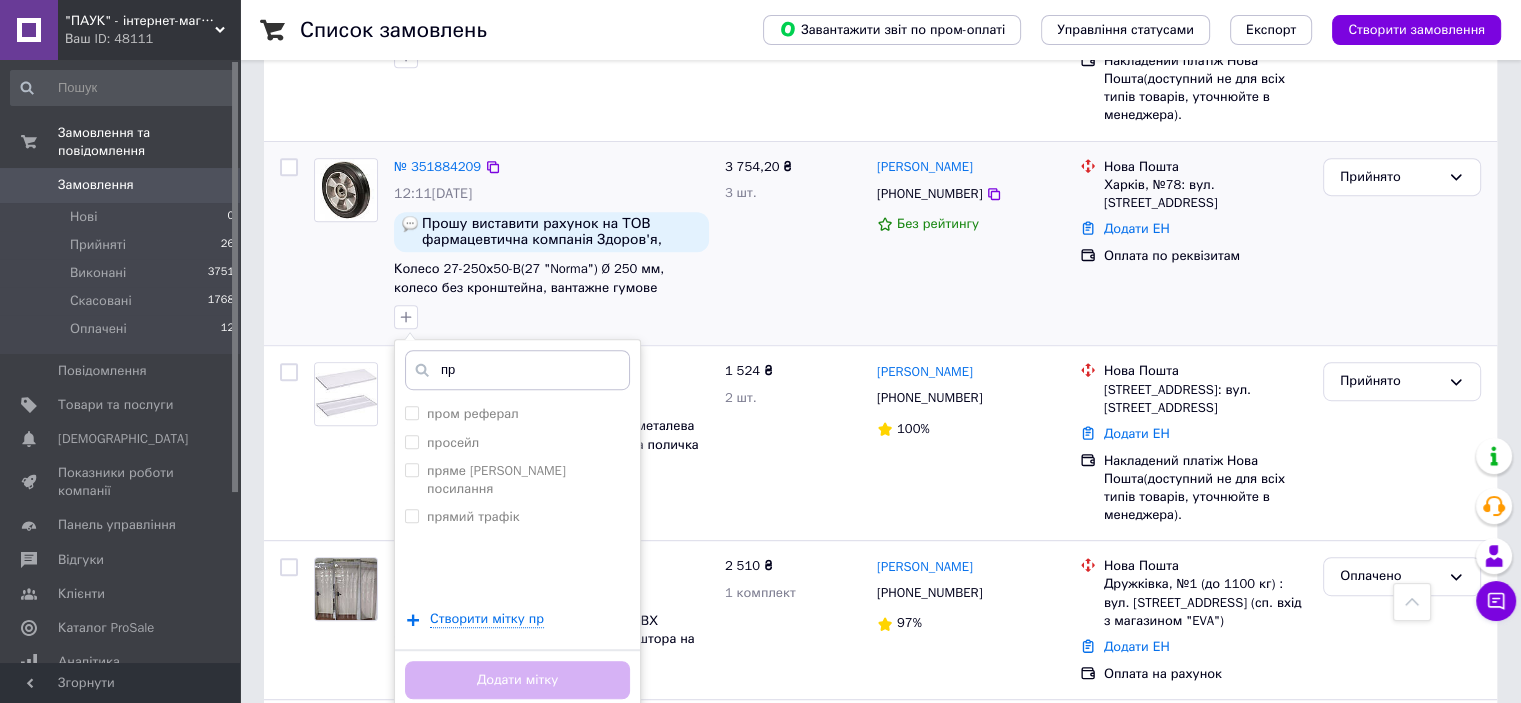 drag, startPoint x: 496, startPoint y: 439, endPoint x: 498, endPoint y: 487, distance: 48.04165 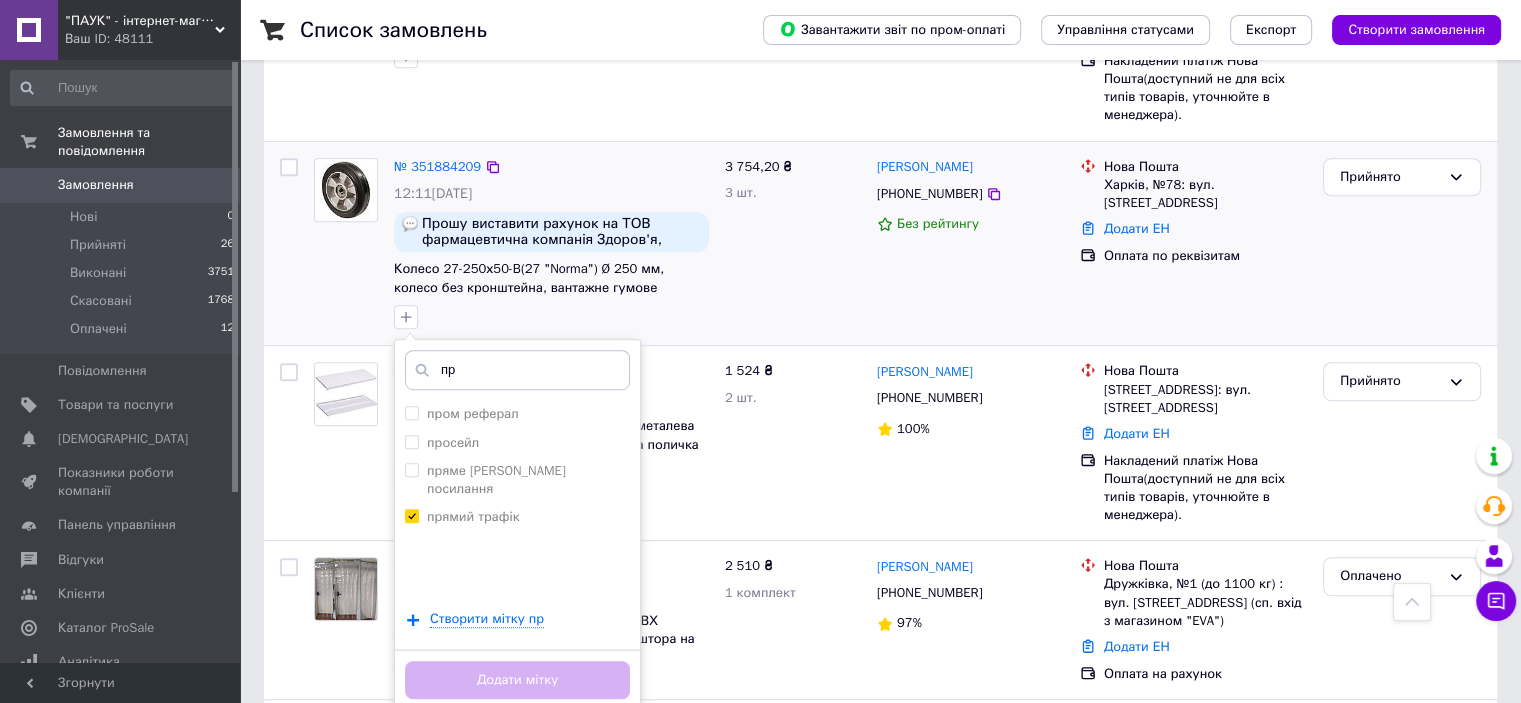 checkbox on "true" 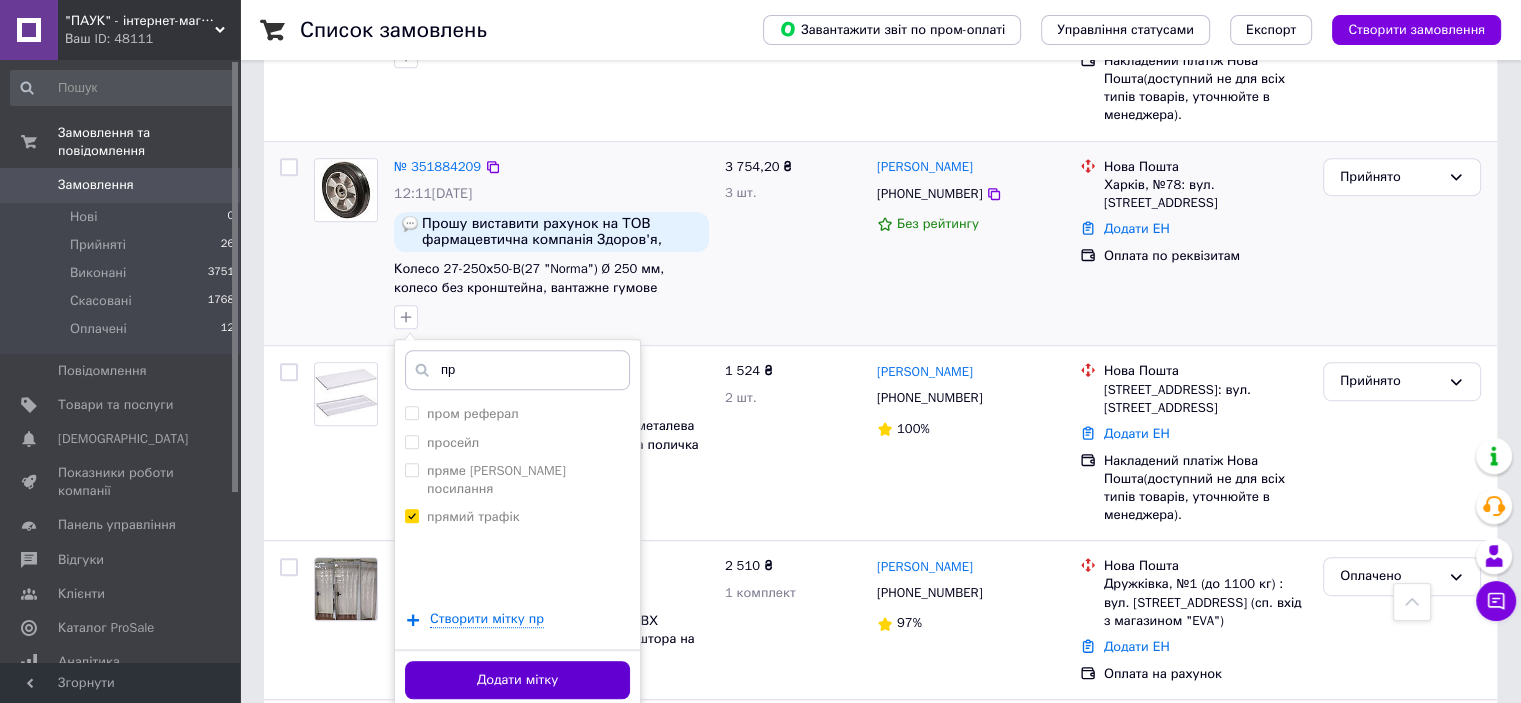 click on "Додати мітку" at bounding box center (517, 680) 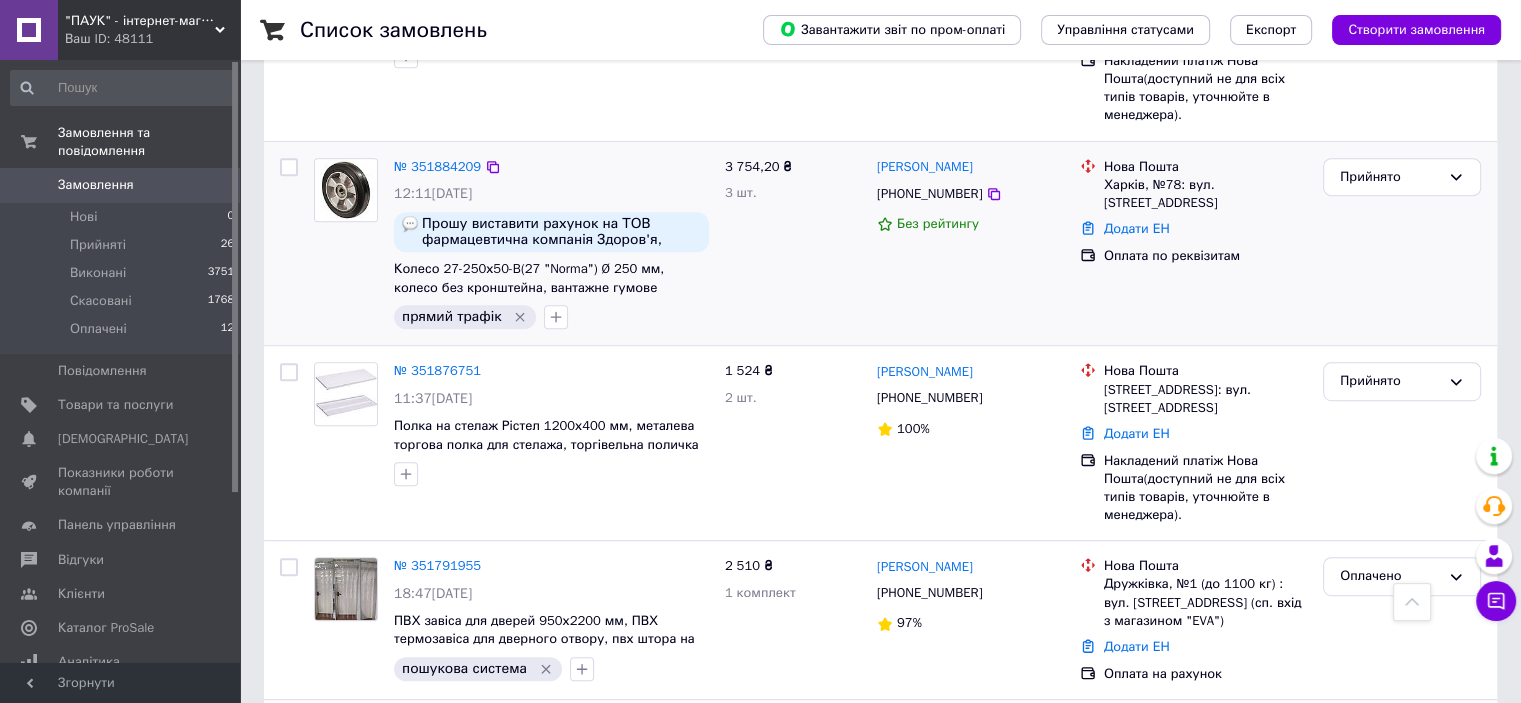 drag, startPoint x: 420, startPoint y: 122, endPoint x: 459, endPoint y: 119, distance: 39.115215 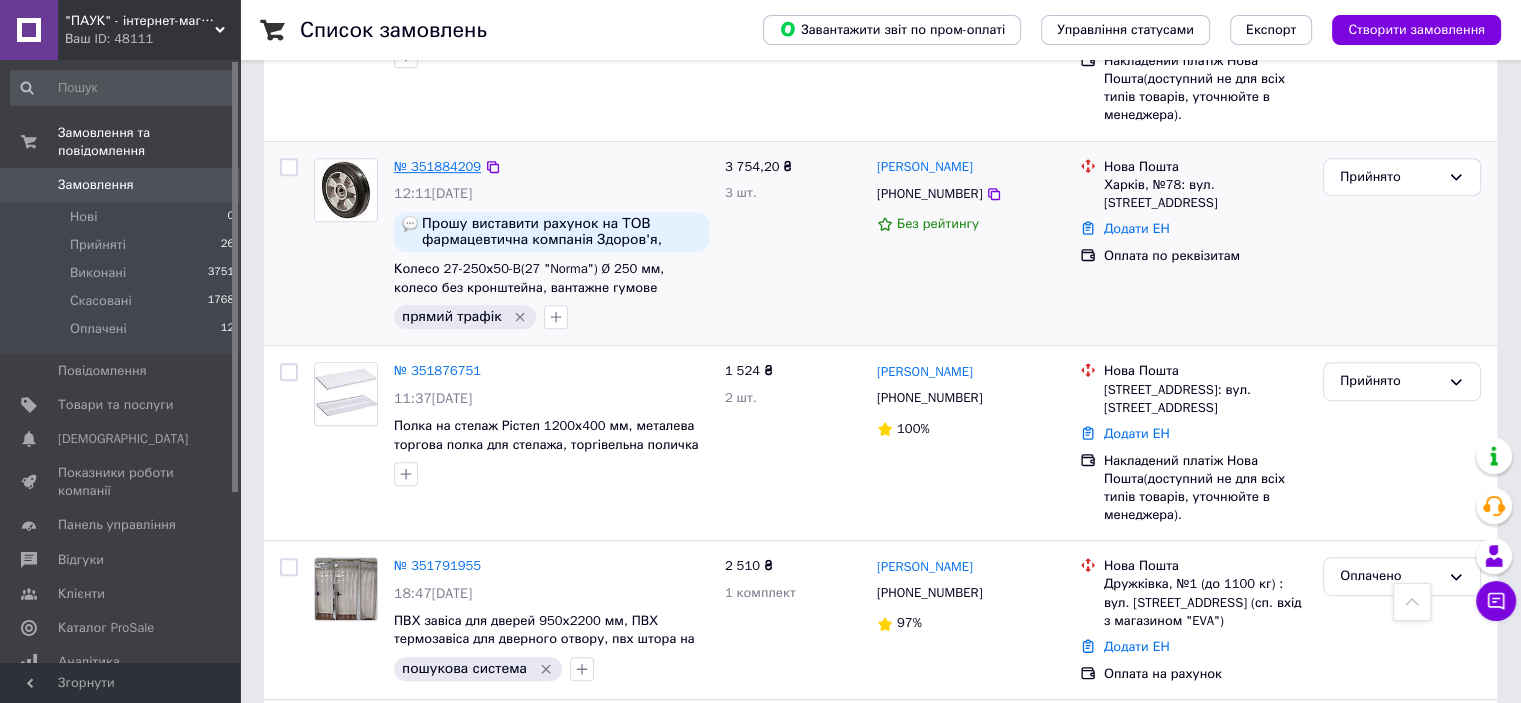 drag, startPoint x: 459, startPoint y: 119, endPoint x: 453, endPoint y: 107, distance: 13.416408 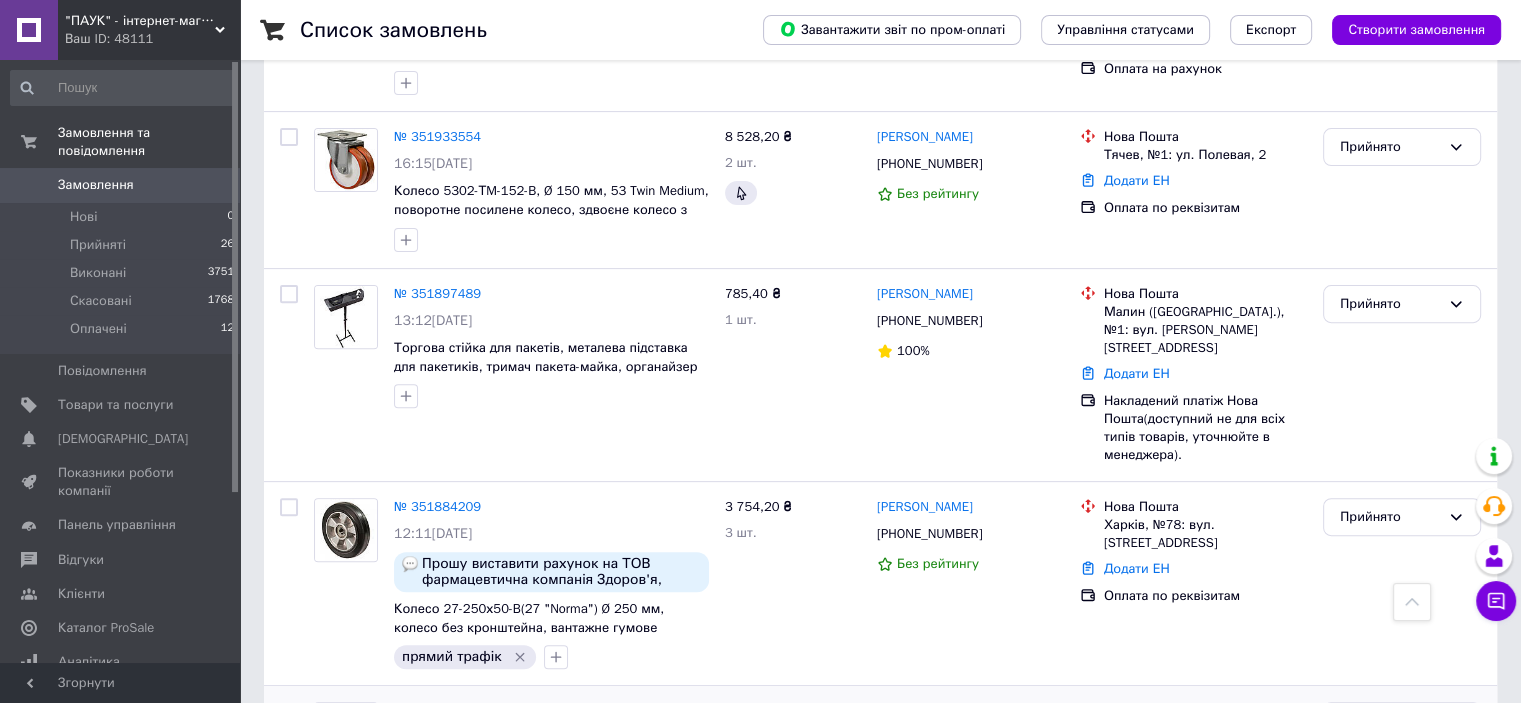 scroll, scrollTop: 600, scrollLeft: 0, axis: vertical 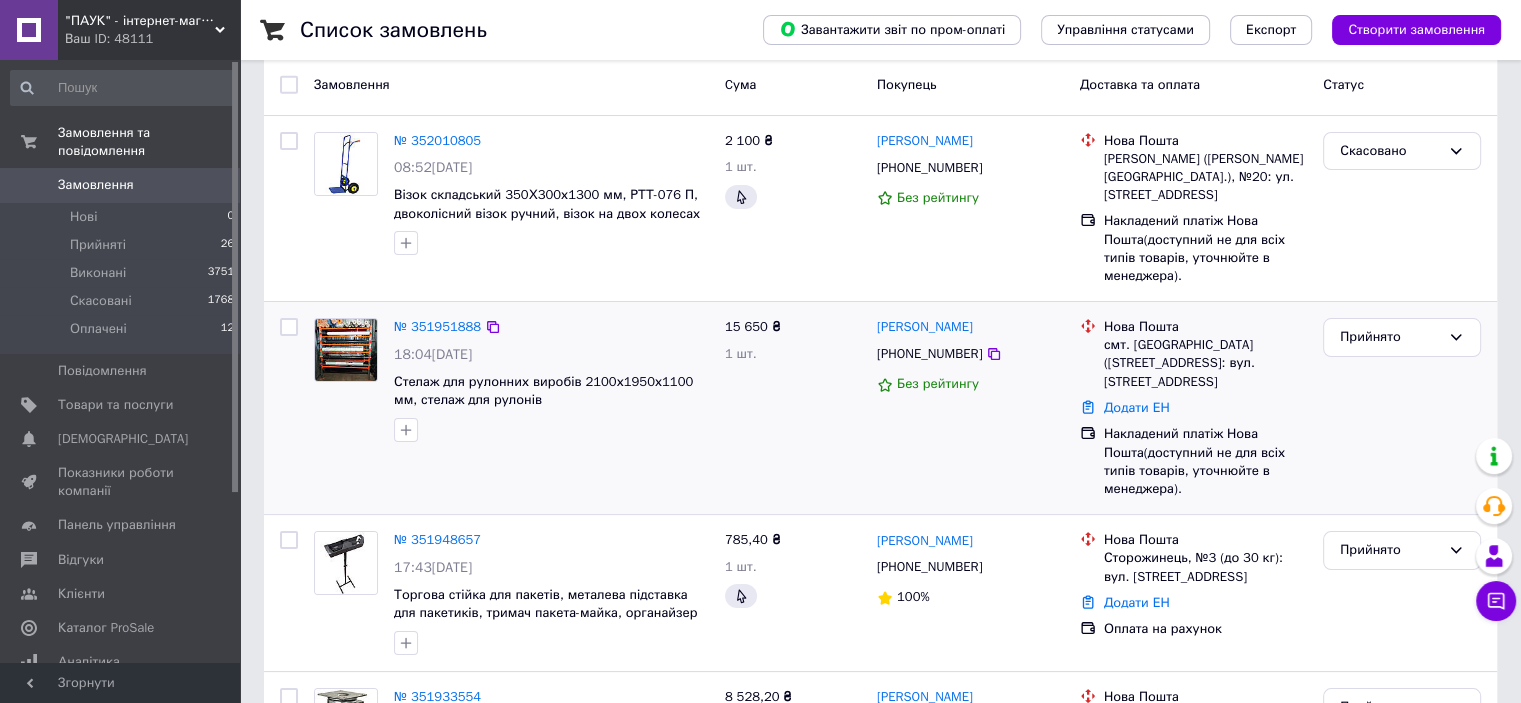 drag, startPoint x: 459, startPoint y: 302, endPoint x: 529, endPoint y: 313, distance: 70.85902 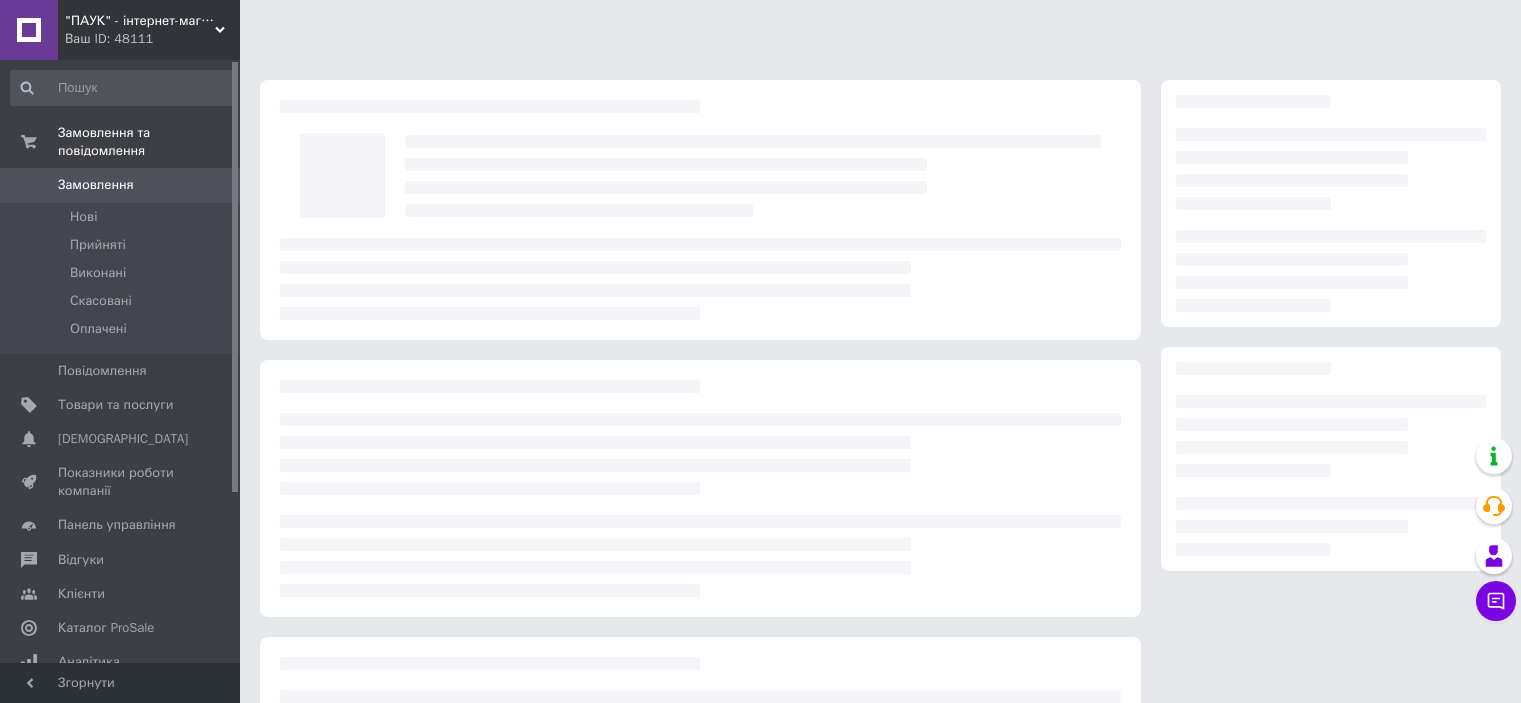 scroll, scrollTop: 0, scrollLeft: 0, axis: both 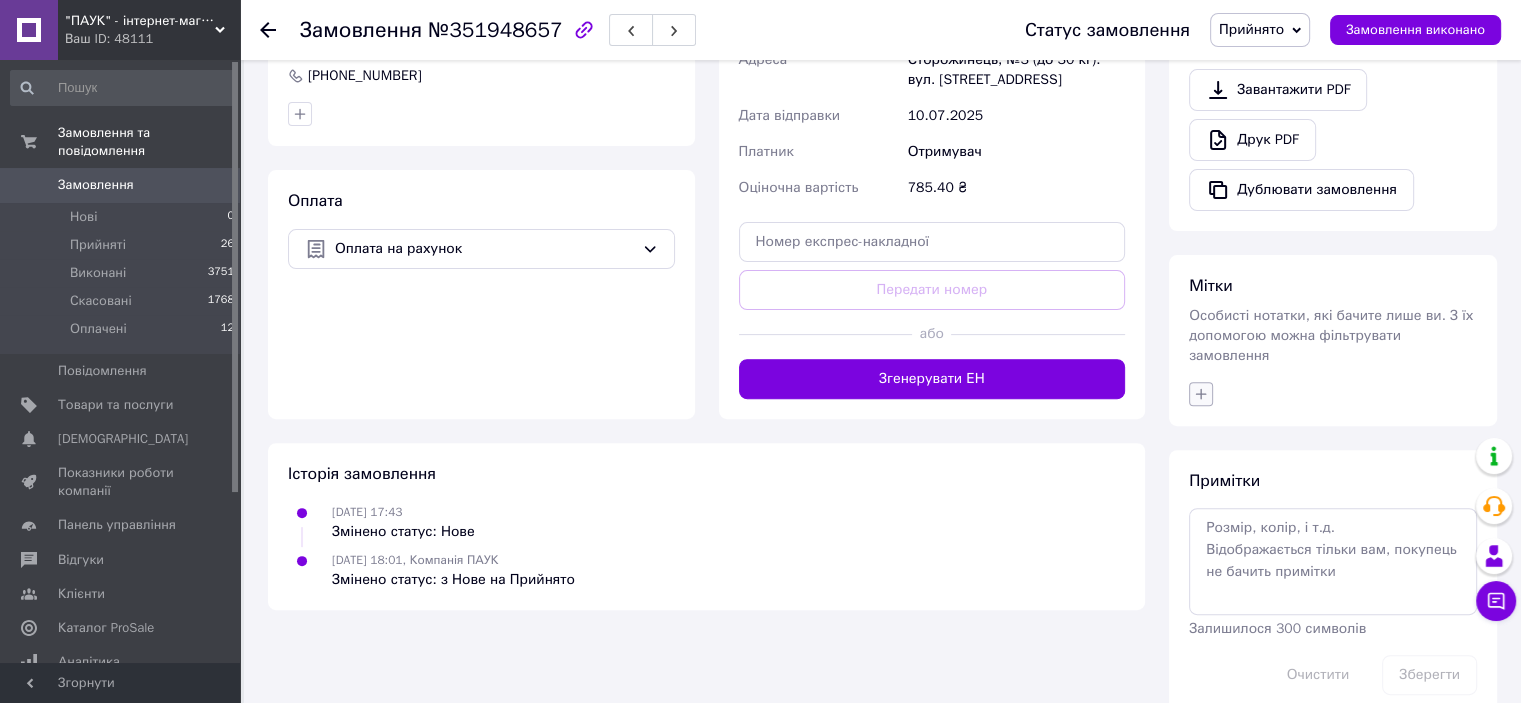 click at bounding box center [1201, 394] 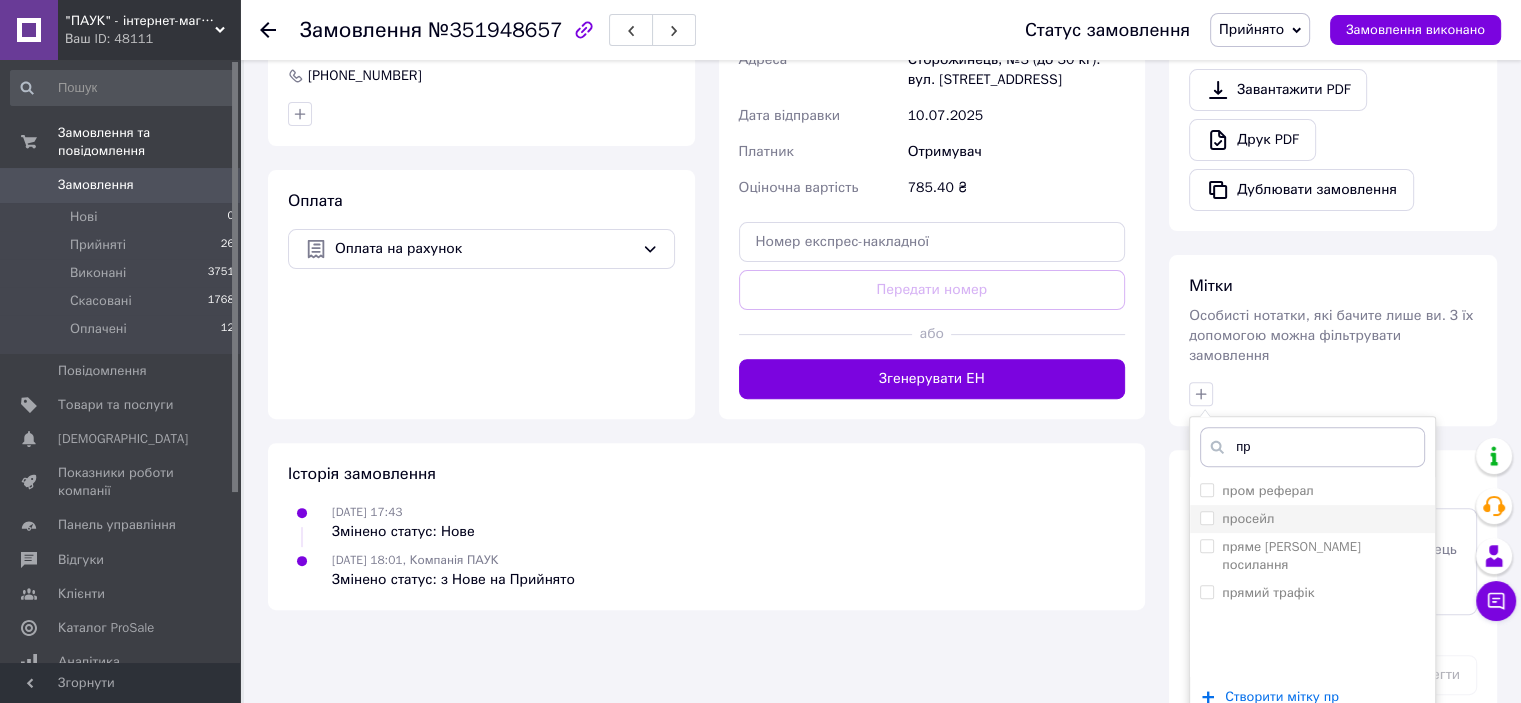 type on "пр" 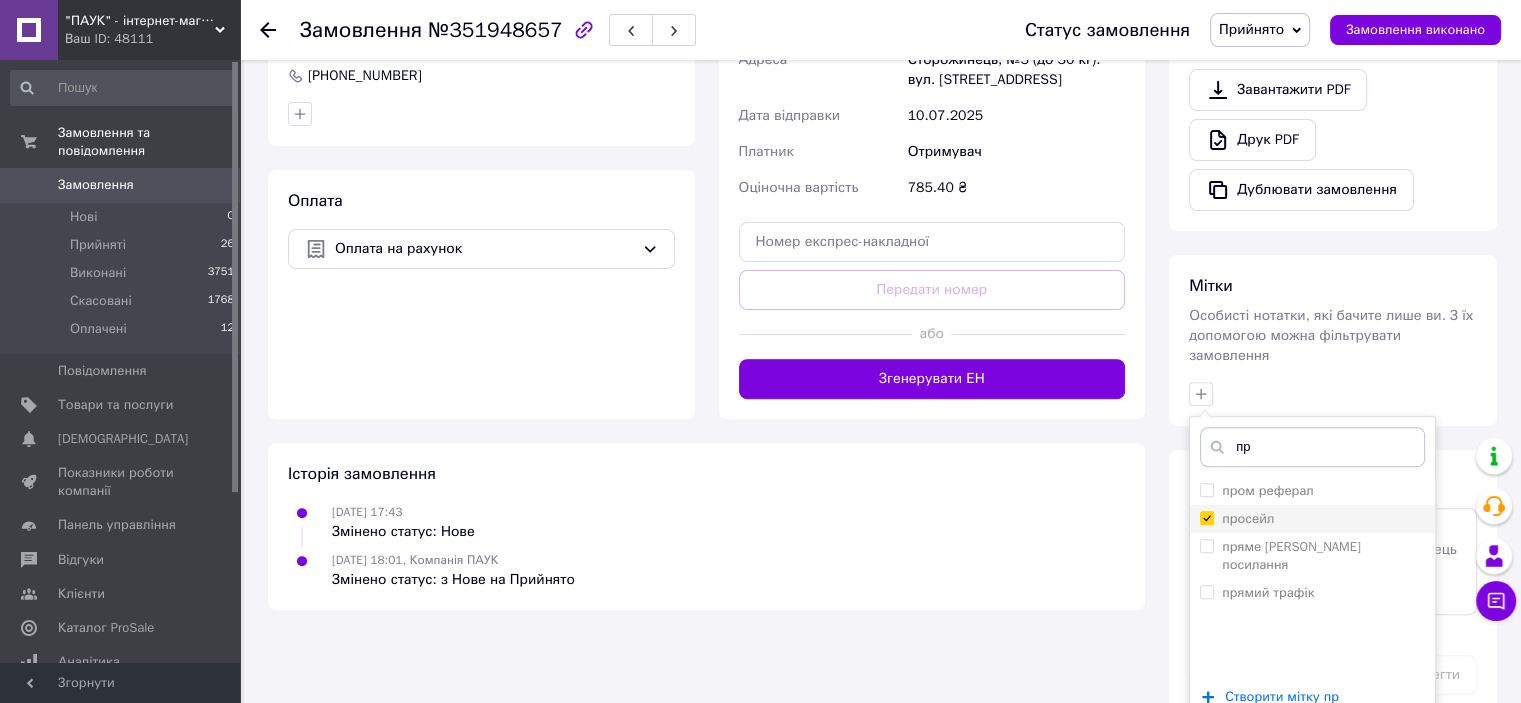 checkbox on "true" 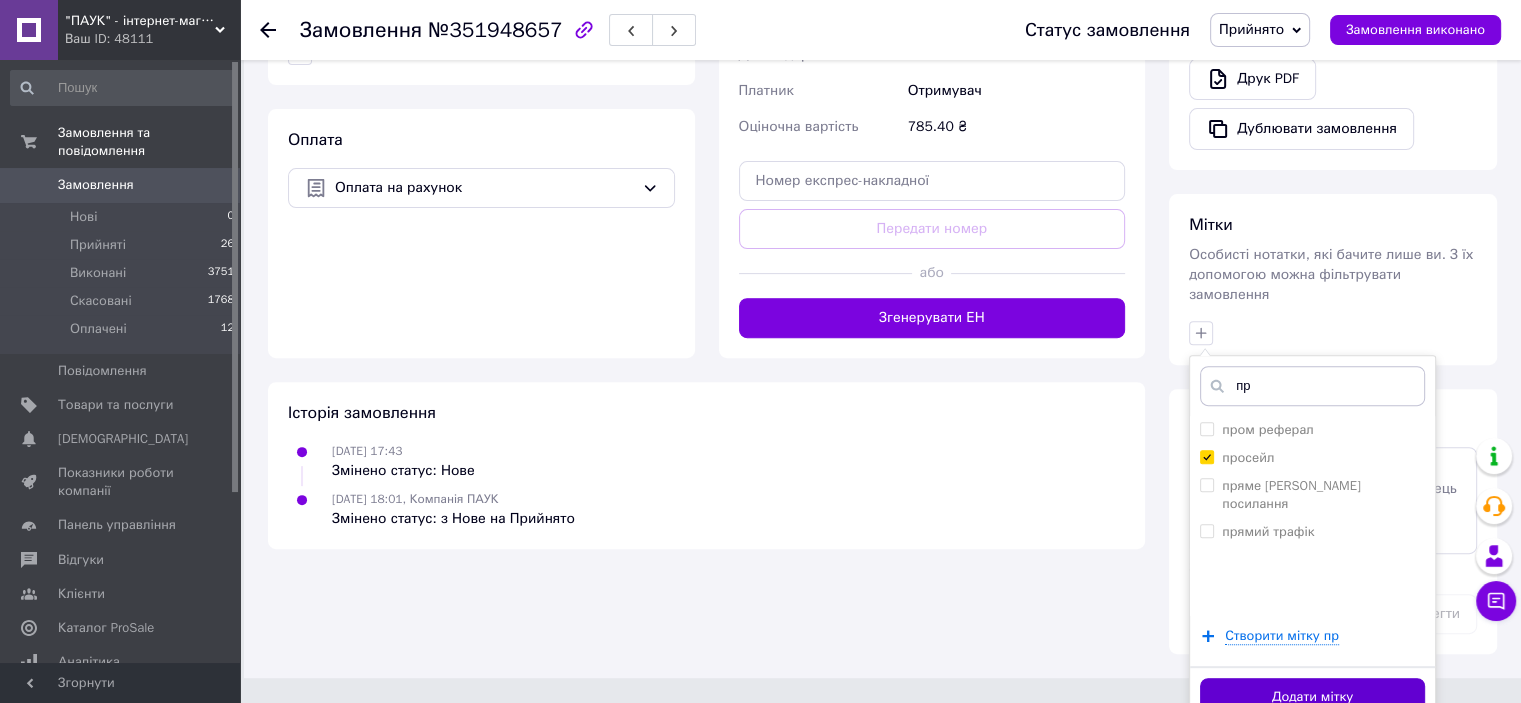 click on "Додати мітку" at bounding box center (1312, 697) 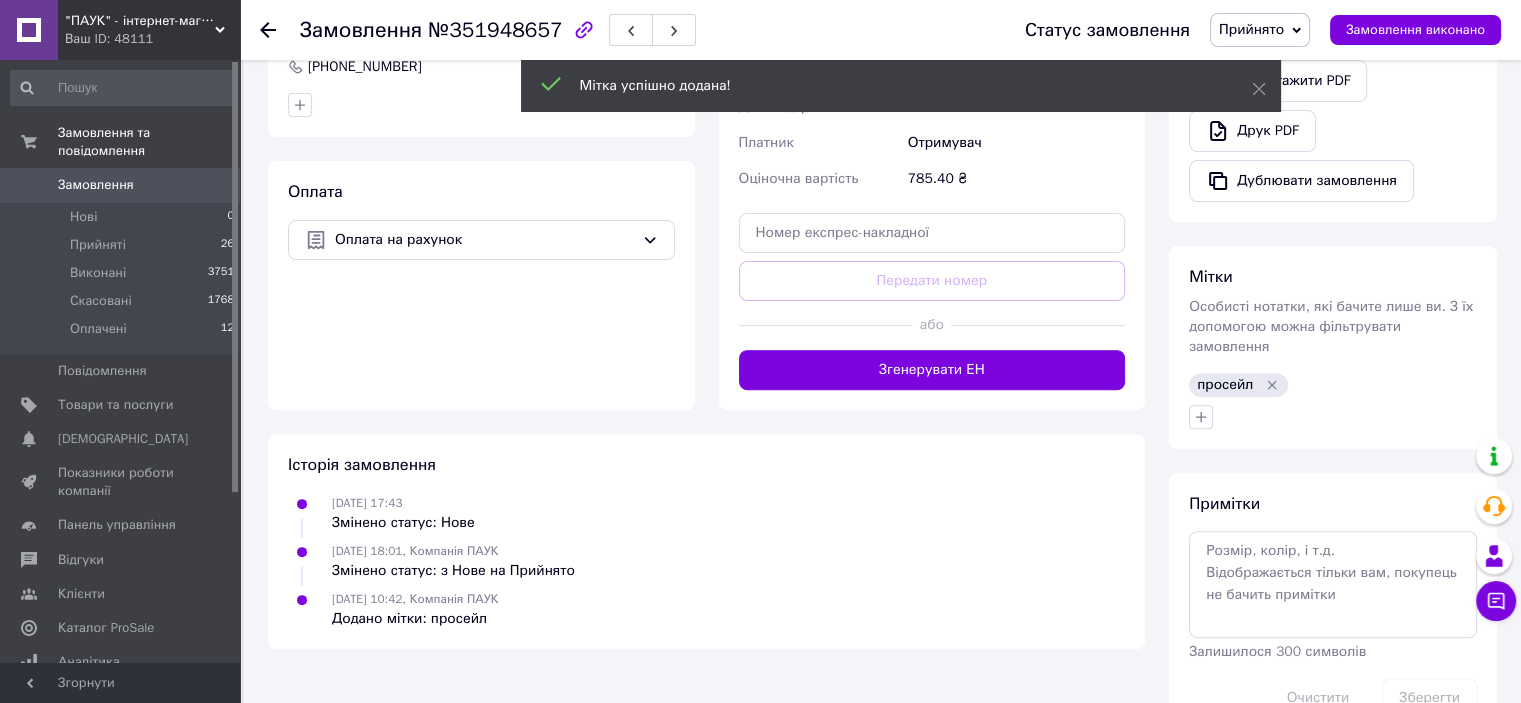 scroll, scrollTop: 645, scrollLeft: 0, axis: vertical 